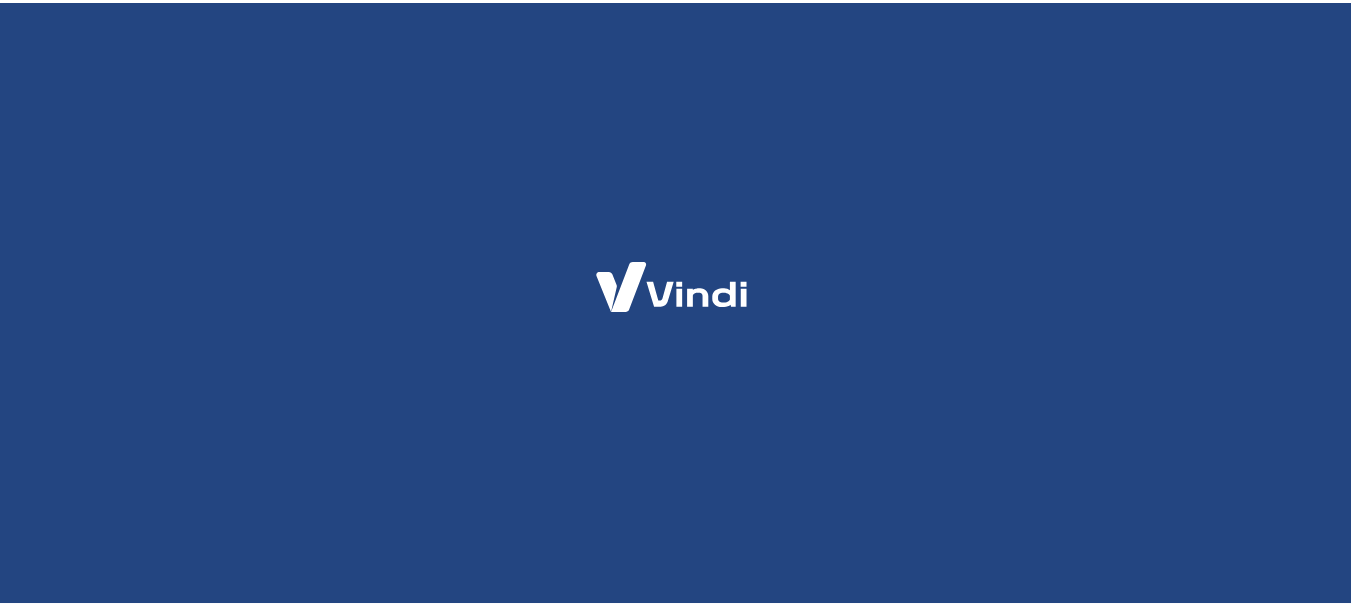 scroll, scrollTop: 0, scrollLeft: 0, axis: both 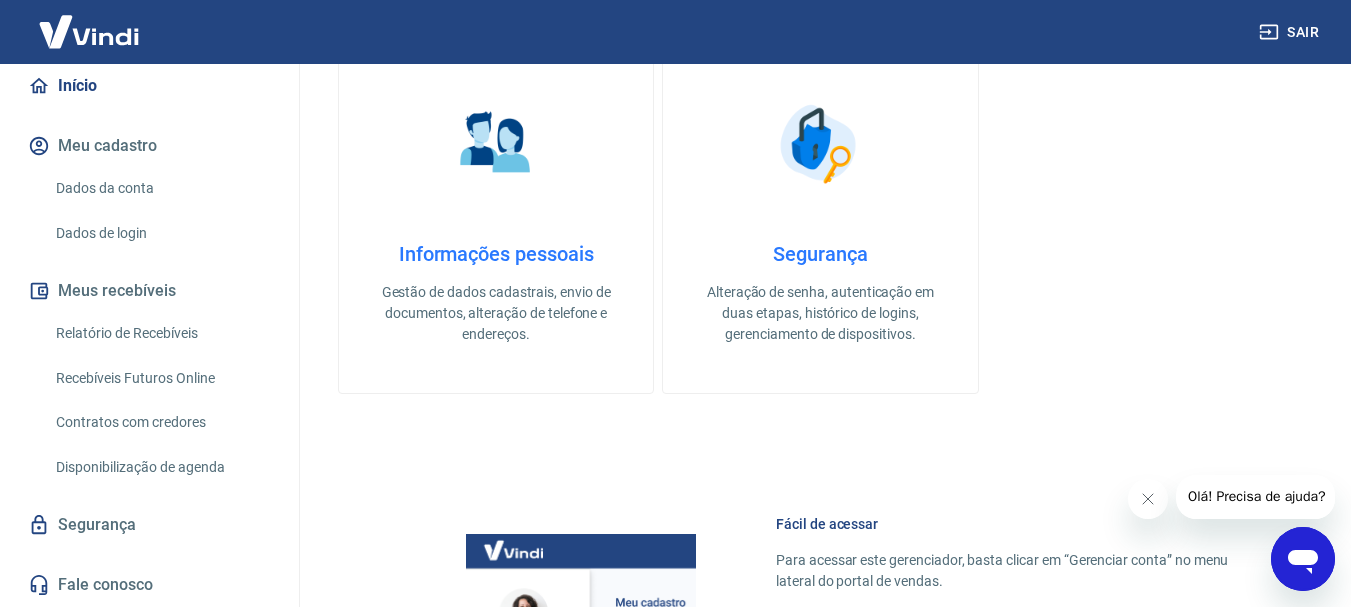 click on "Relatório de Recebíveis" at bounding box center (161, 333) 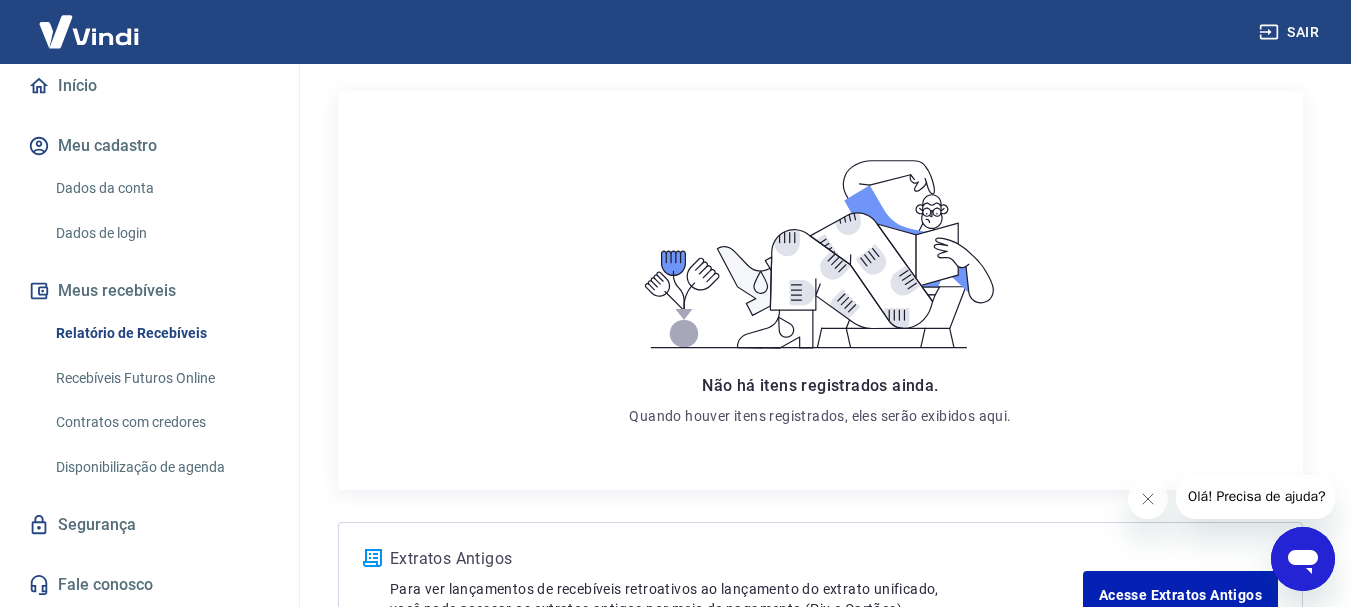 scroll, scrollTop: 386, scrollLeft: 0, axis: vertical 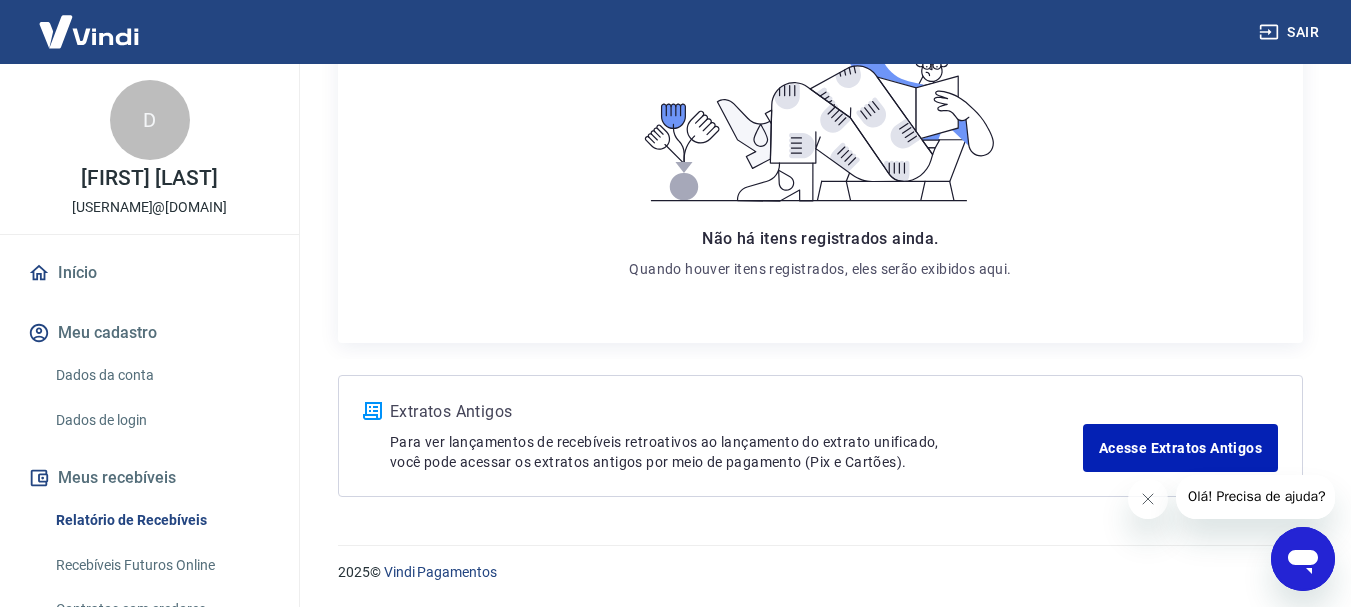 click on "Início" at bounding box center [149, 273] 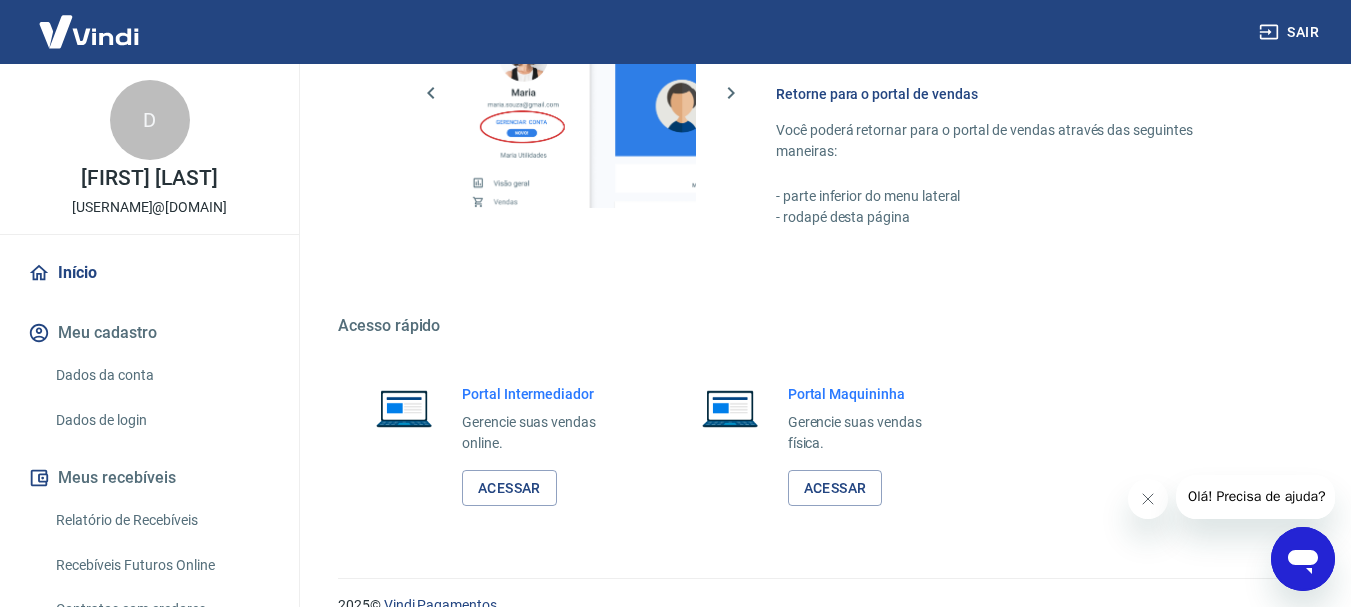 scroll, scrollTop: 1389, scrollLeft: 0, axis: vertical 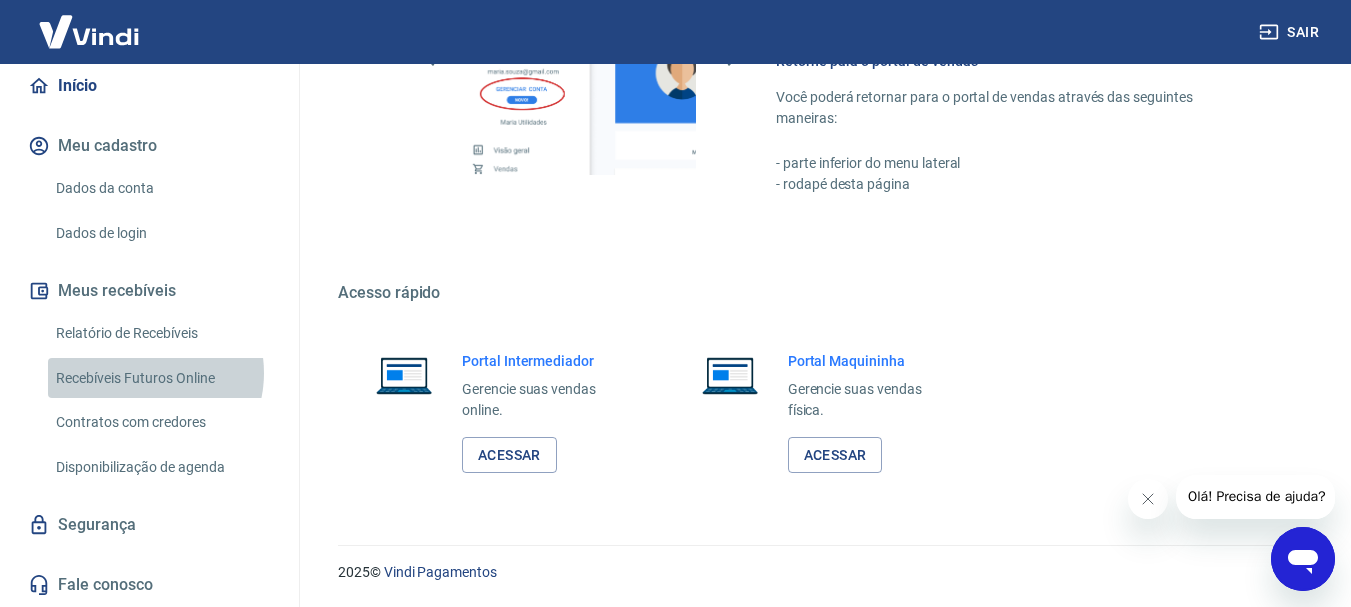 click on "Recebíveis Futuros Online" at bounding box center [161, 378] 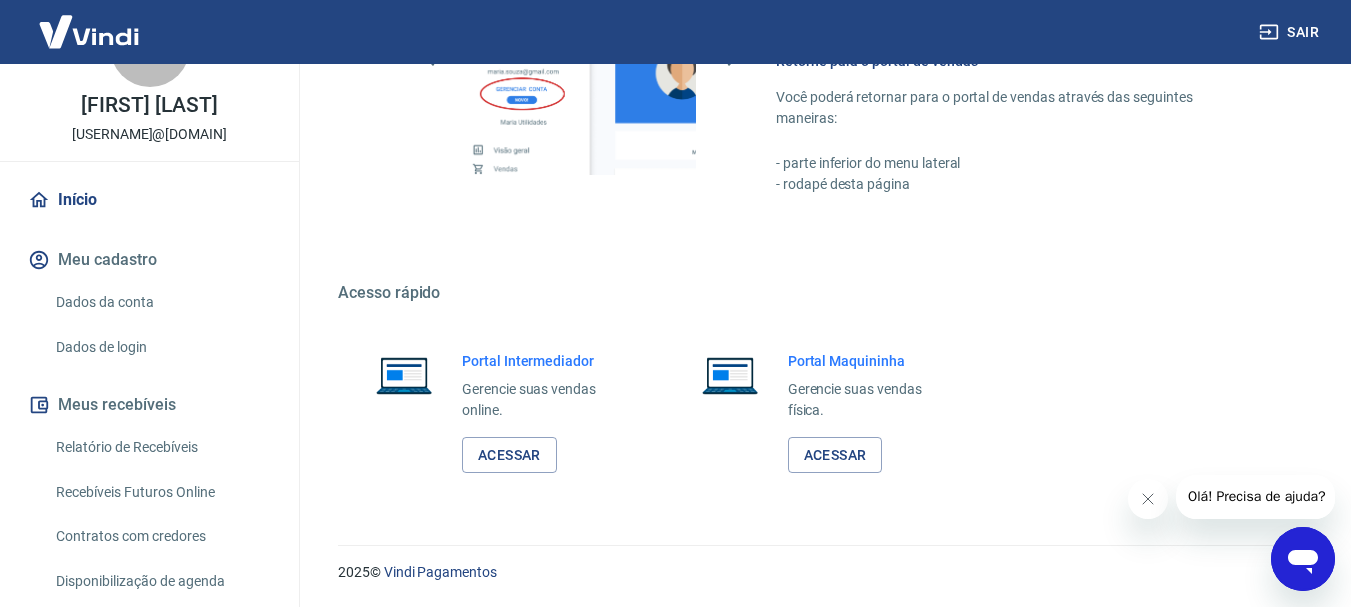scroll, scrollTop: 0, scrollLeft: 0, axis: both 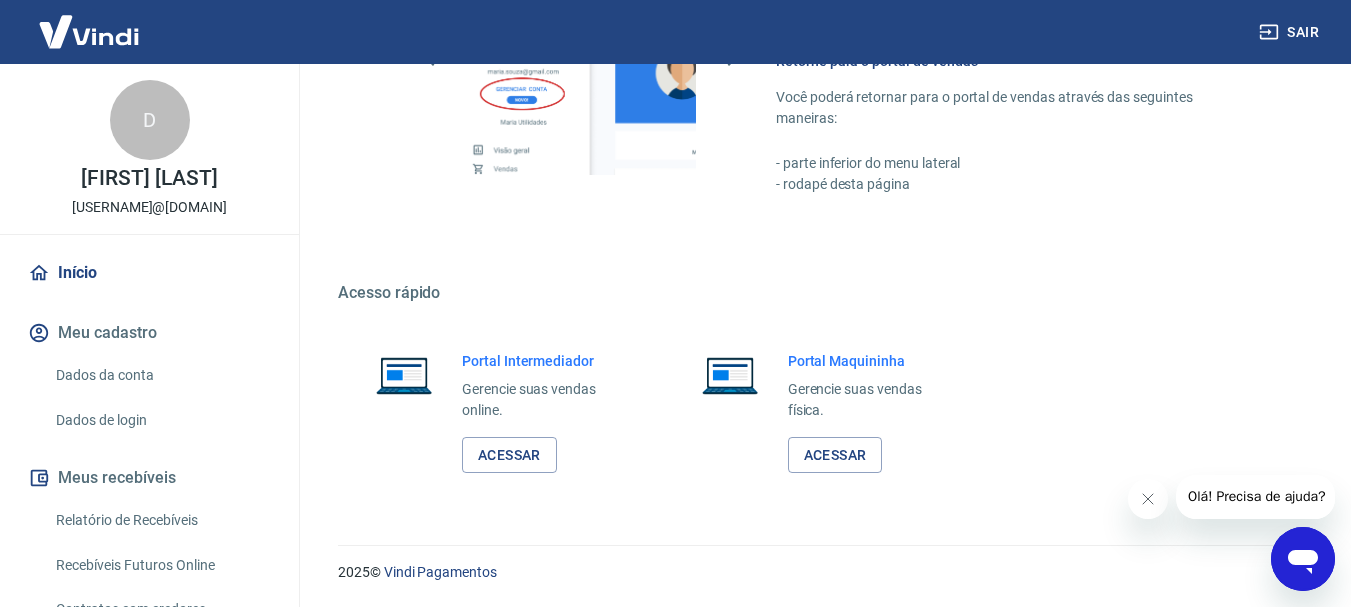 click on "Meu cadastro" at bounding box center (149, 333) 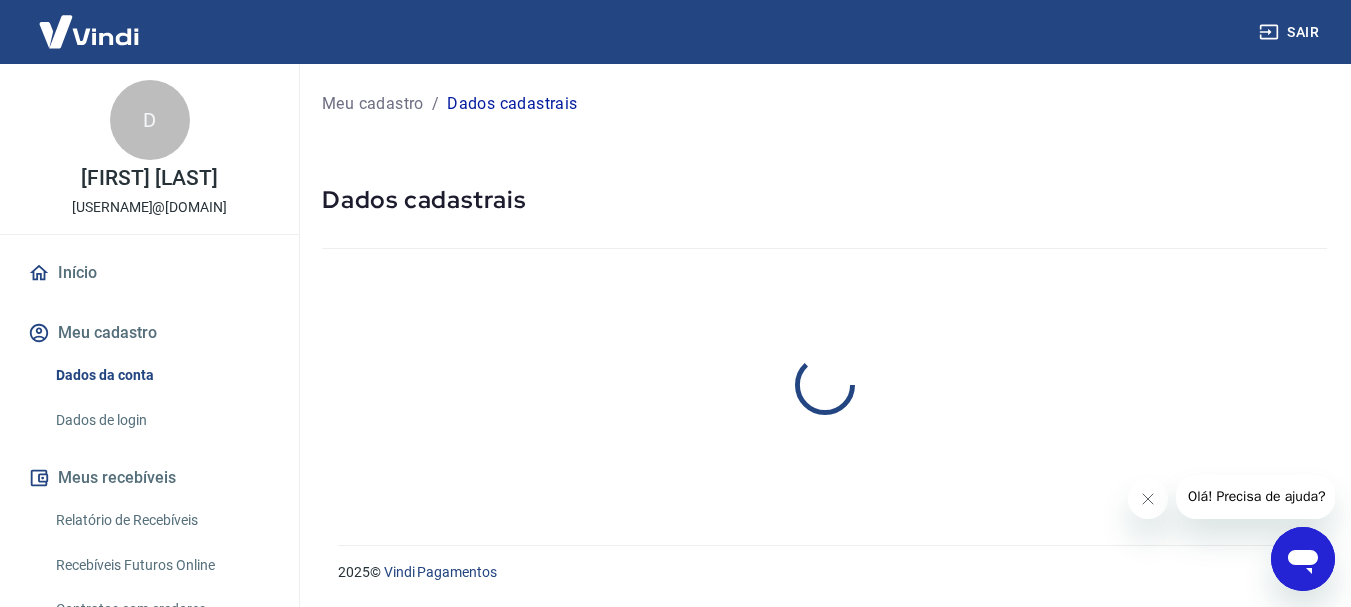 scroll, scrollTop: 0, scrollLeft: 0, axis: both 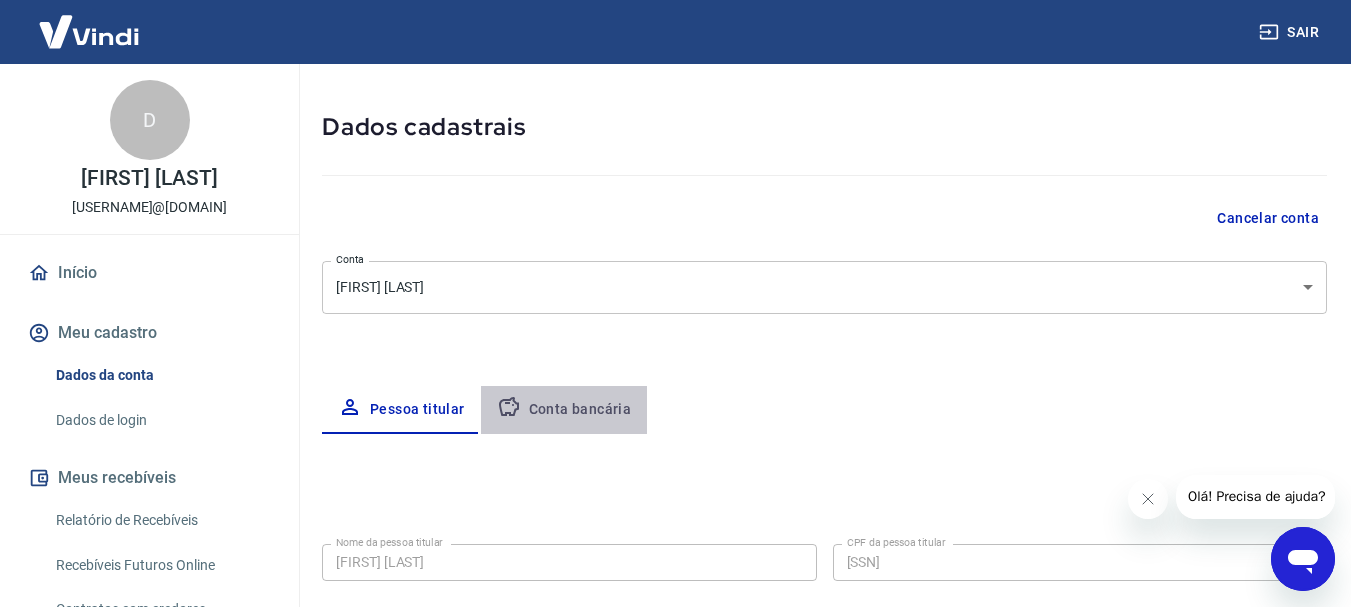 click on "Conta bancária" at bounding box center (564, 410) 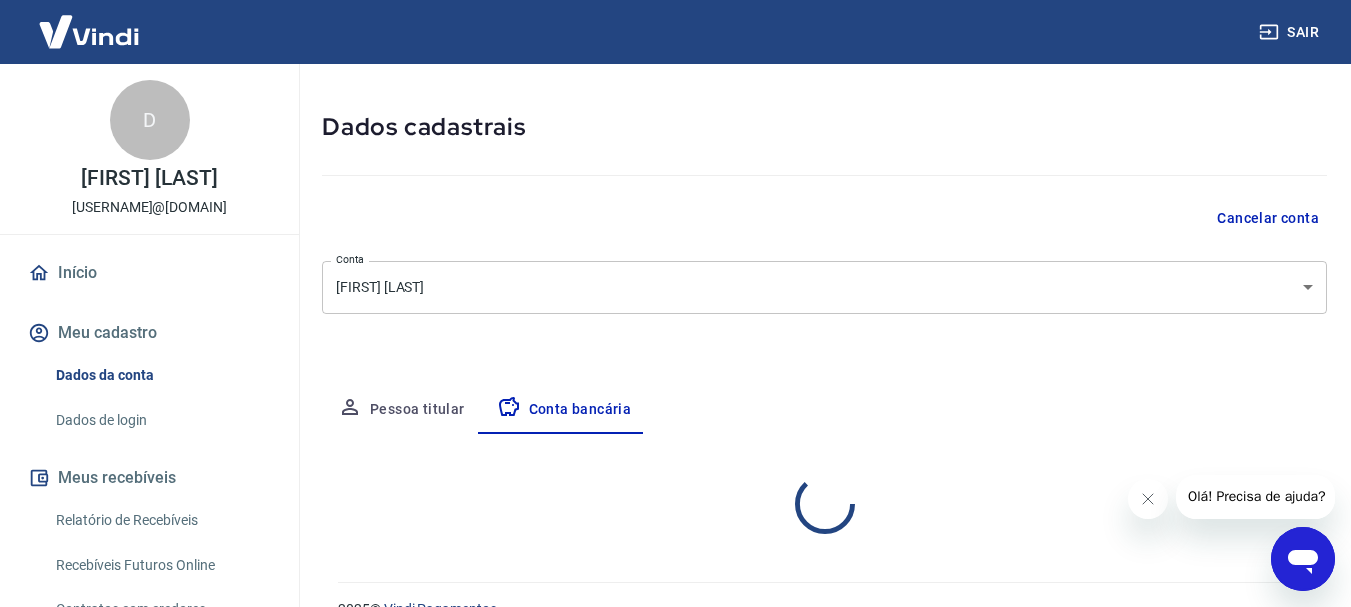 select on "1" 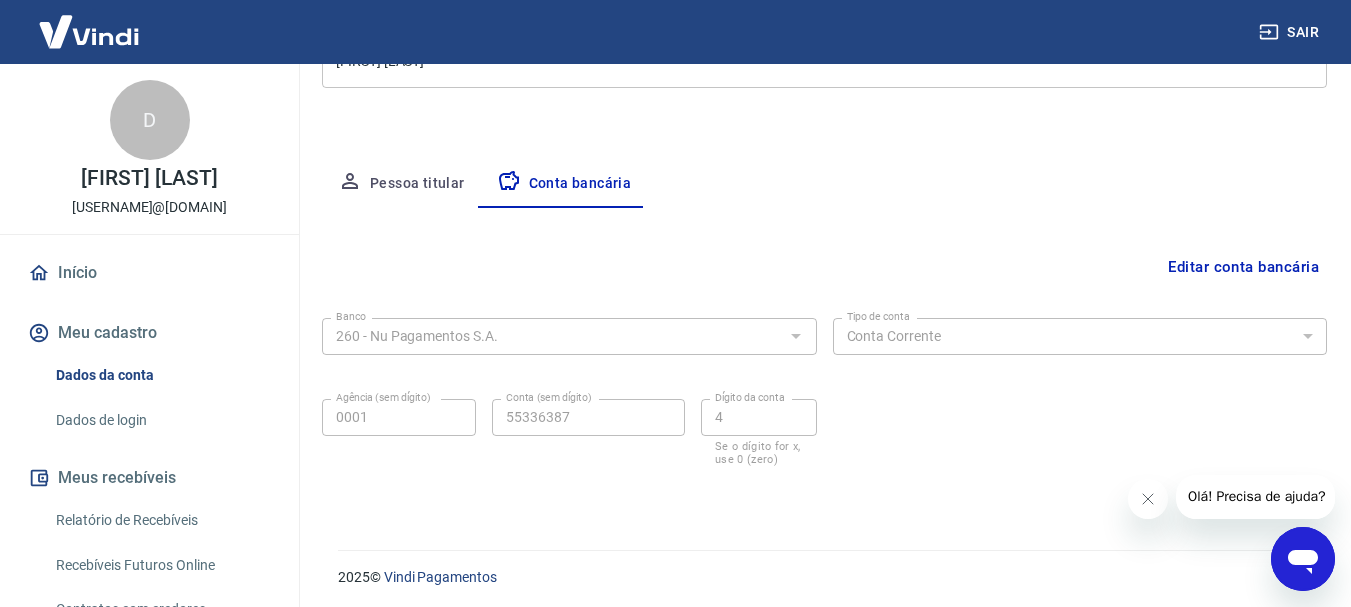 scroll, scrollTop: 304, scrollLeft: 0, axis: vertical 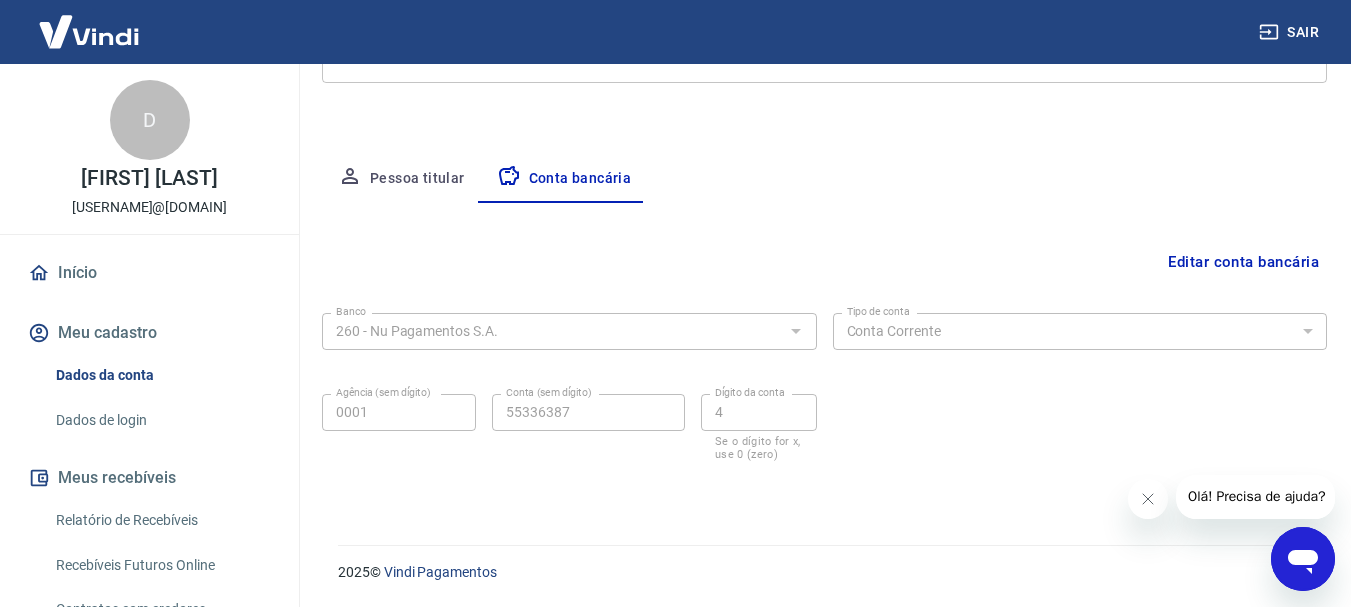 click on "Editar conta bancária" at bounding box center (1243, 262) 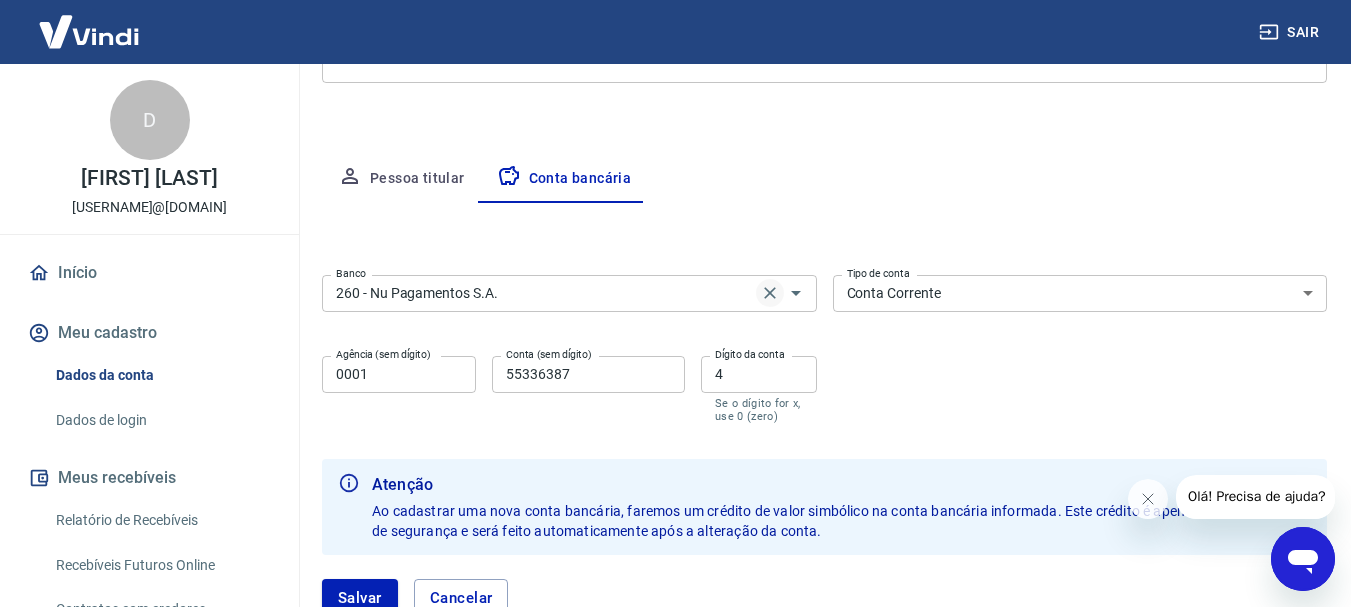 click 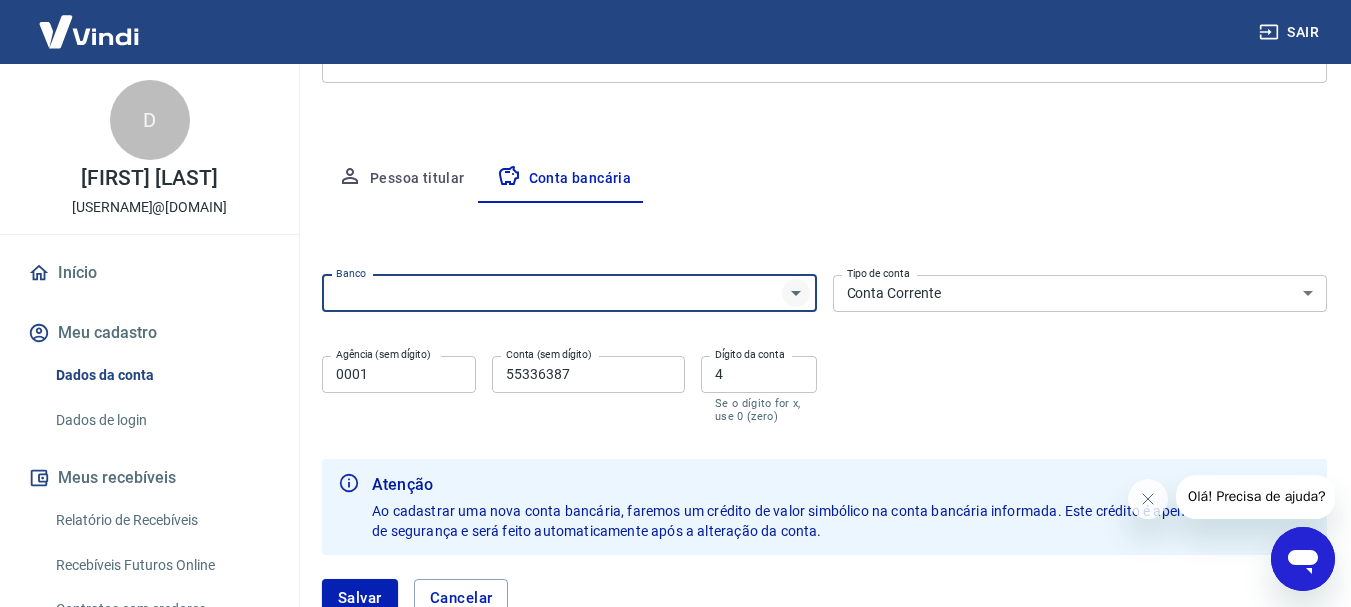 click 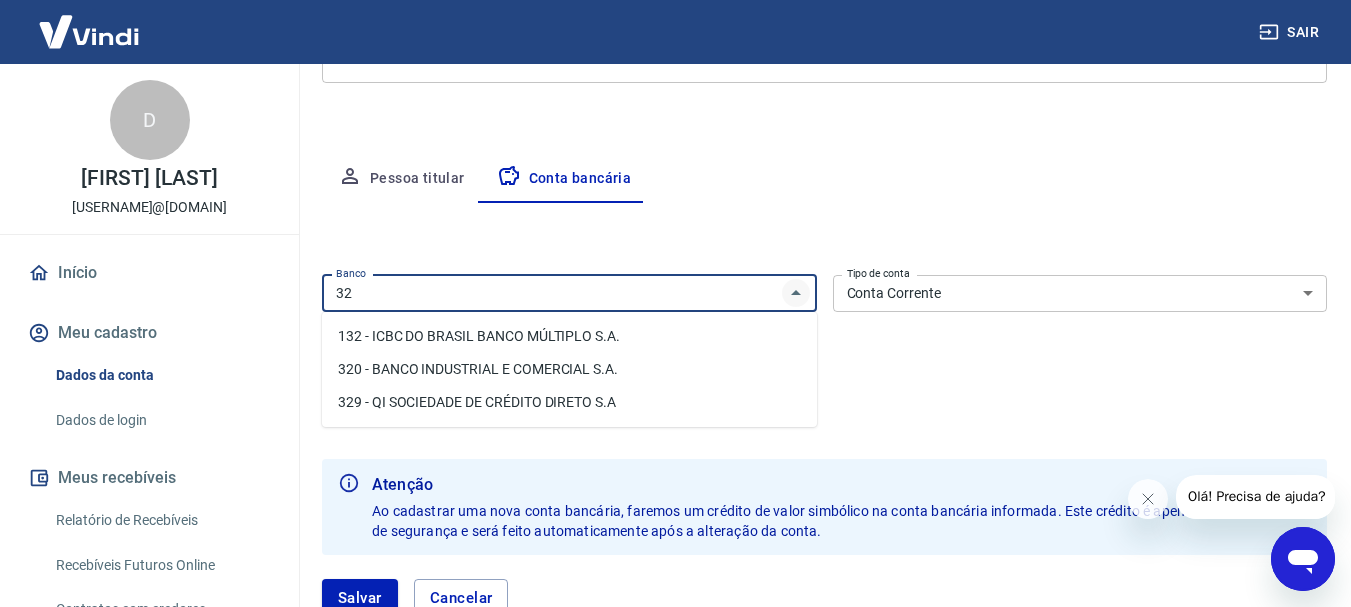 type on "3" 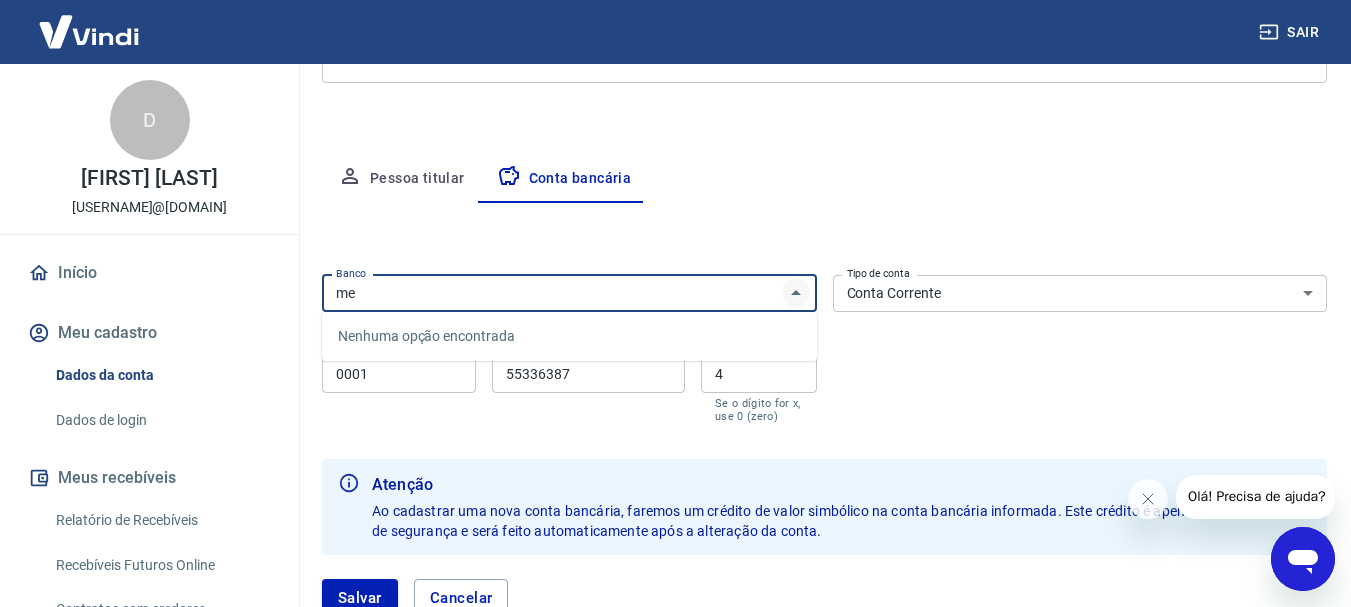 type on "m" 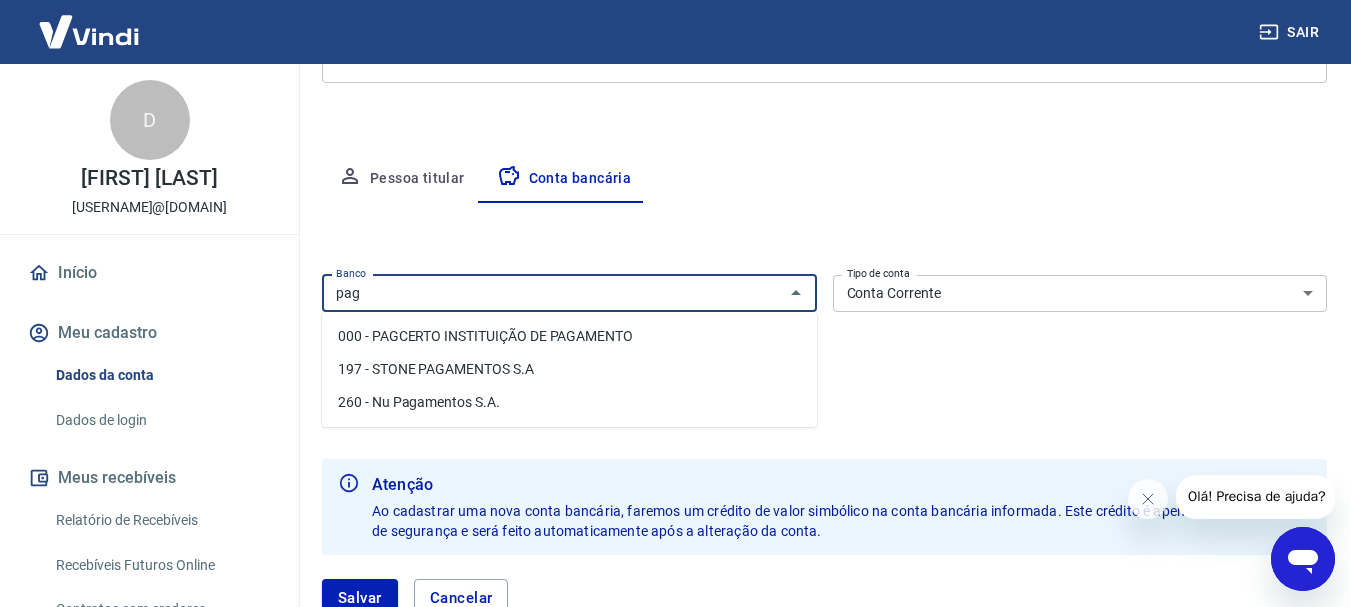 type on "pag" 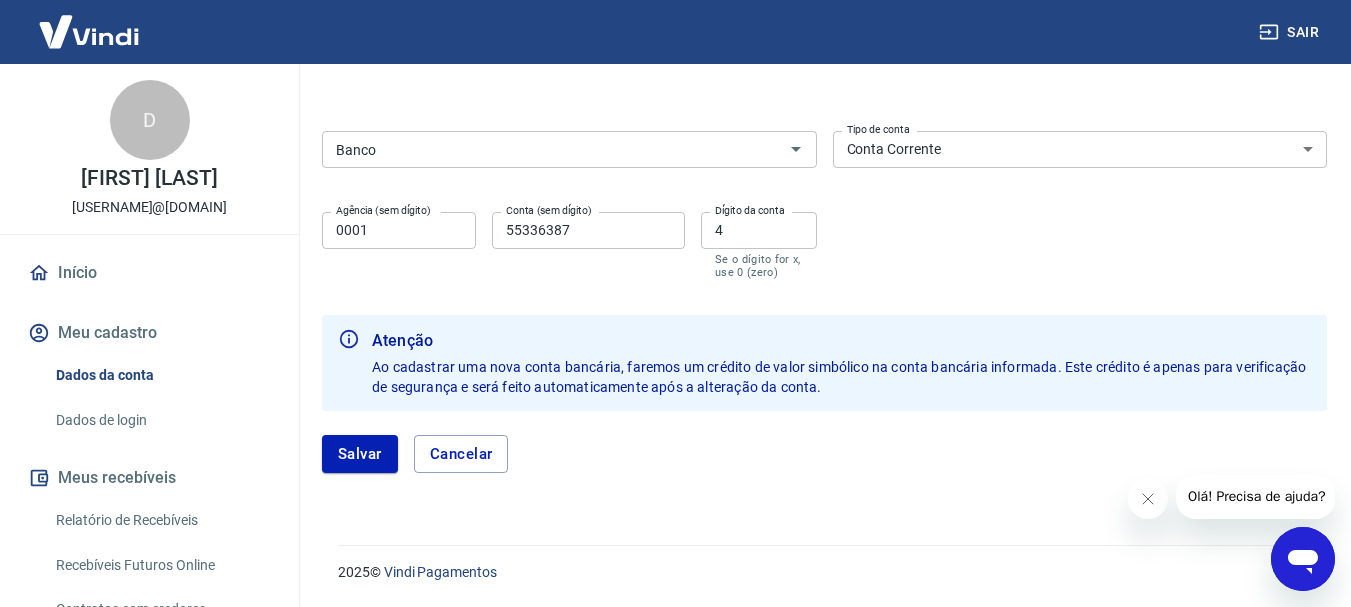 scroll, scrollTop: 0, scrollLeft: 0, axis: both 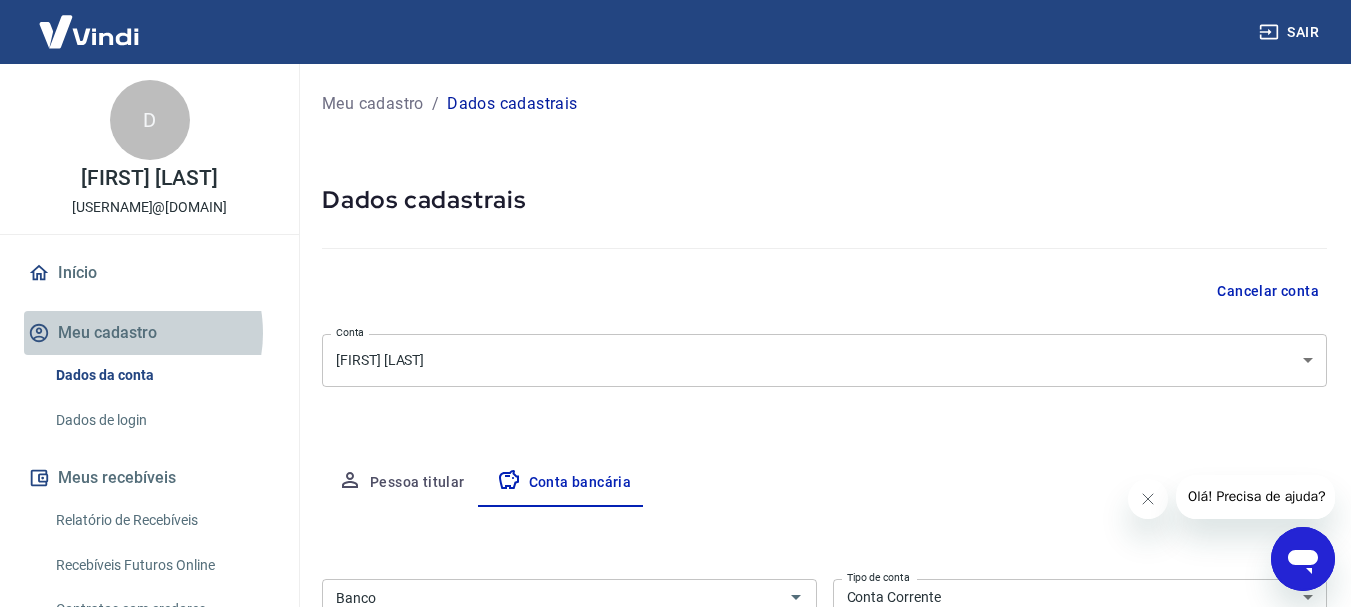 click on "Meu cadastro" at bounding box center [149, 333] 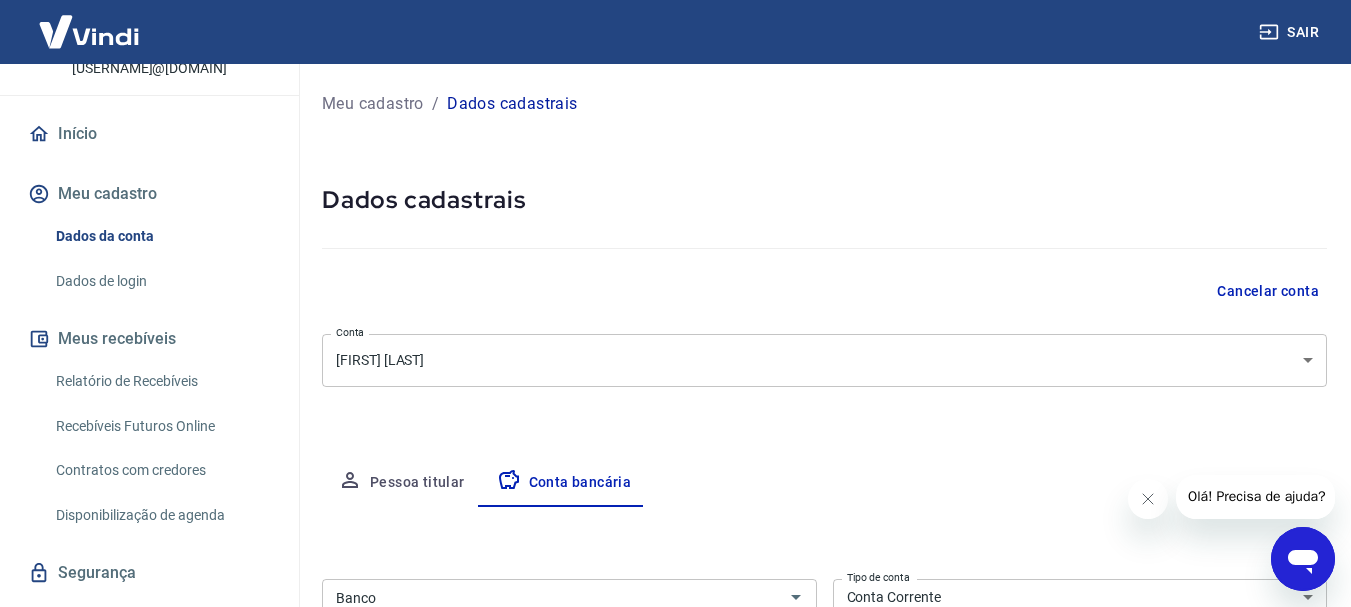 scroll, scrollTop: 187, scrollLeft: 0, axis: vertical 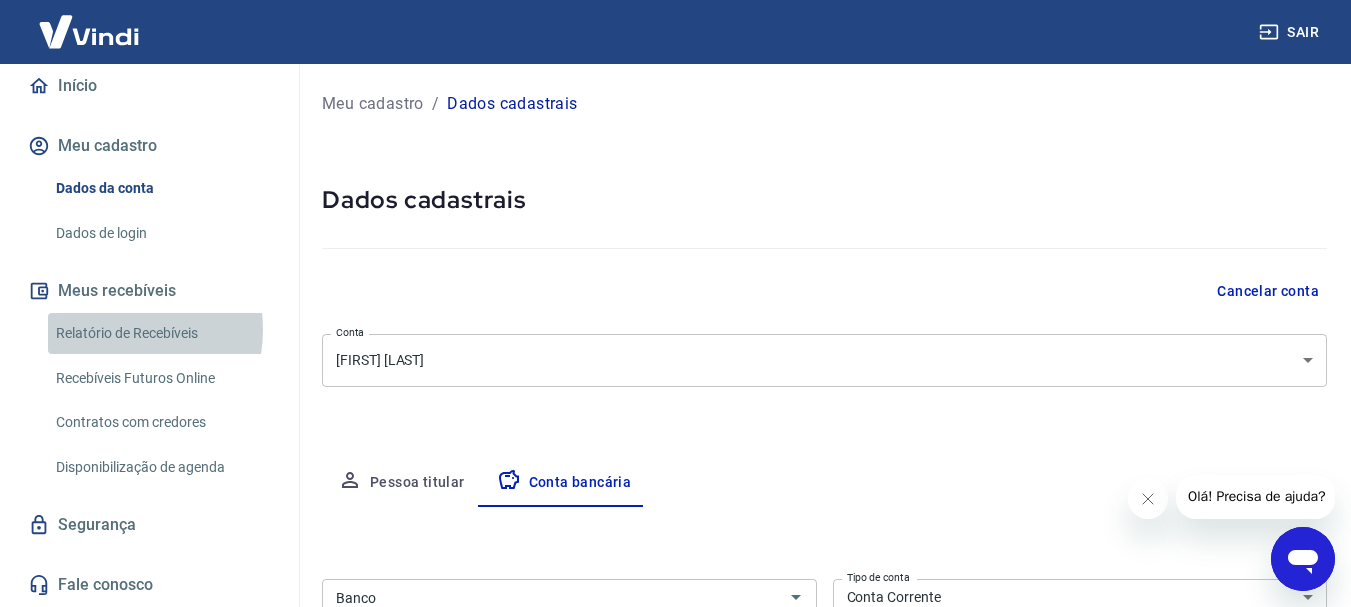 click on "Relatório de Recebíveis" at bounding box center (161, 333) 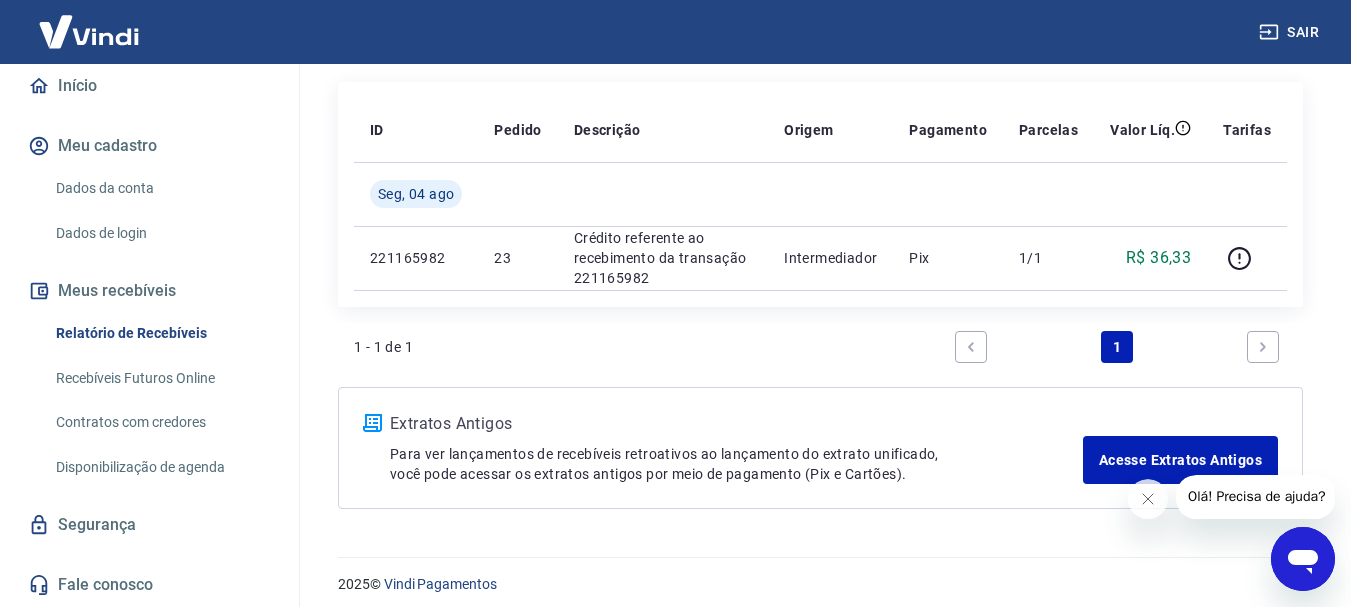 scroll, scrollTop: 259, scrollLeft: 0, axis: vertical 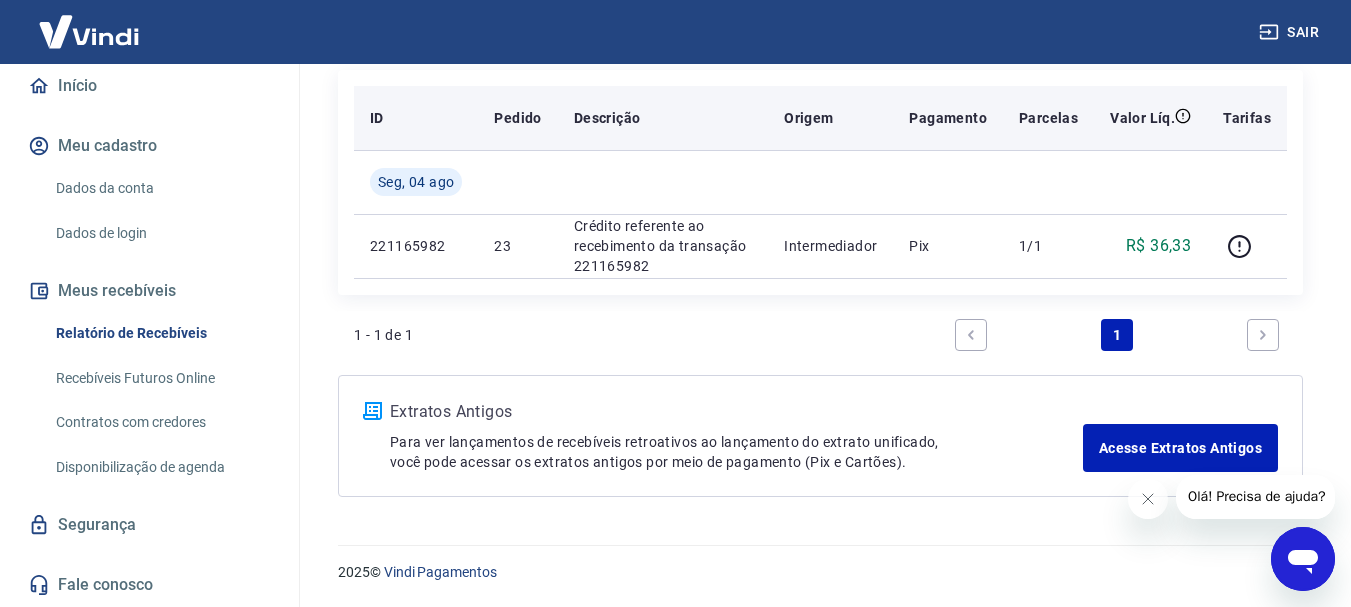 click on "Pagamento" at bounding box center [948, 118] 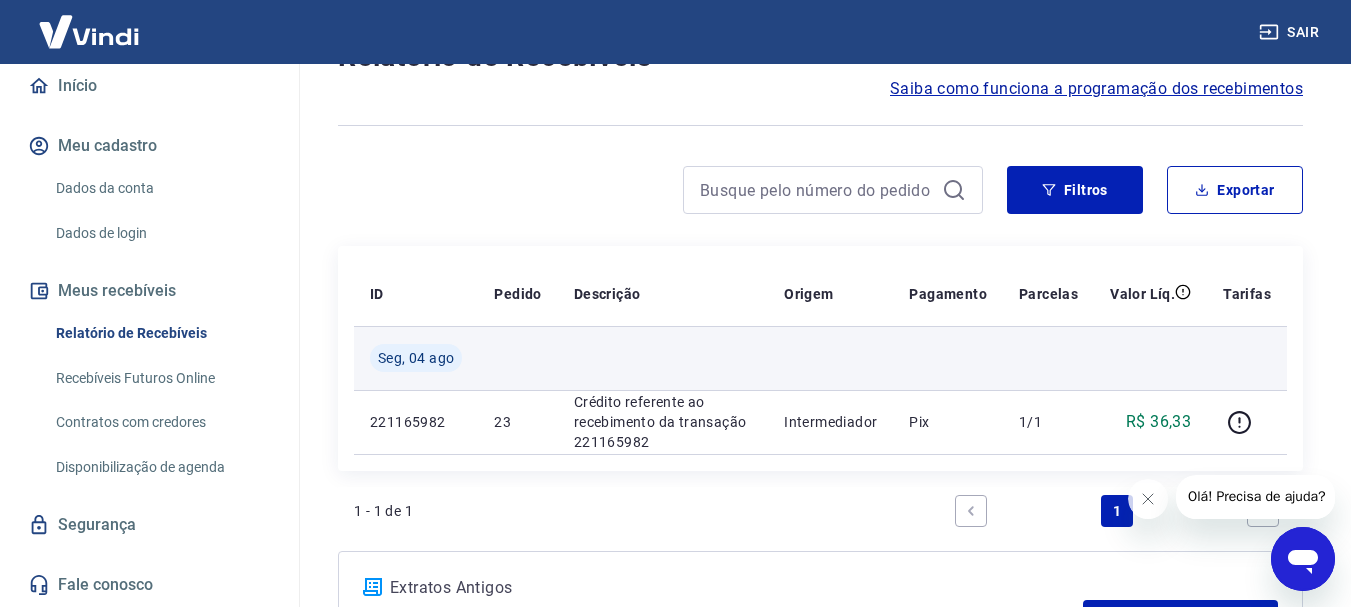 scroll, scrollTop: 0, scrollLeft: 0, axis: both 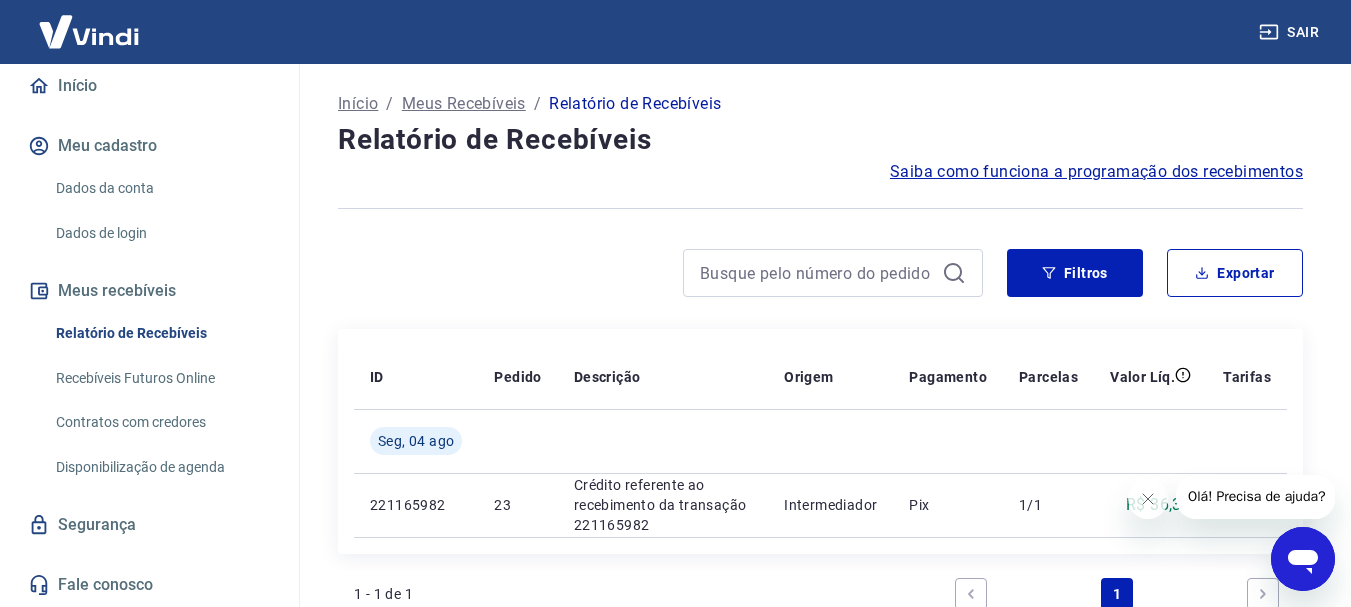 click on "Recebíveis Futuros Online" at bounding box center (161, 378) 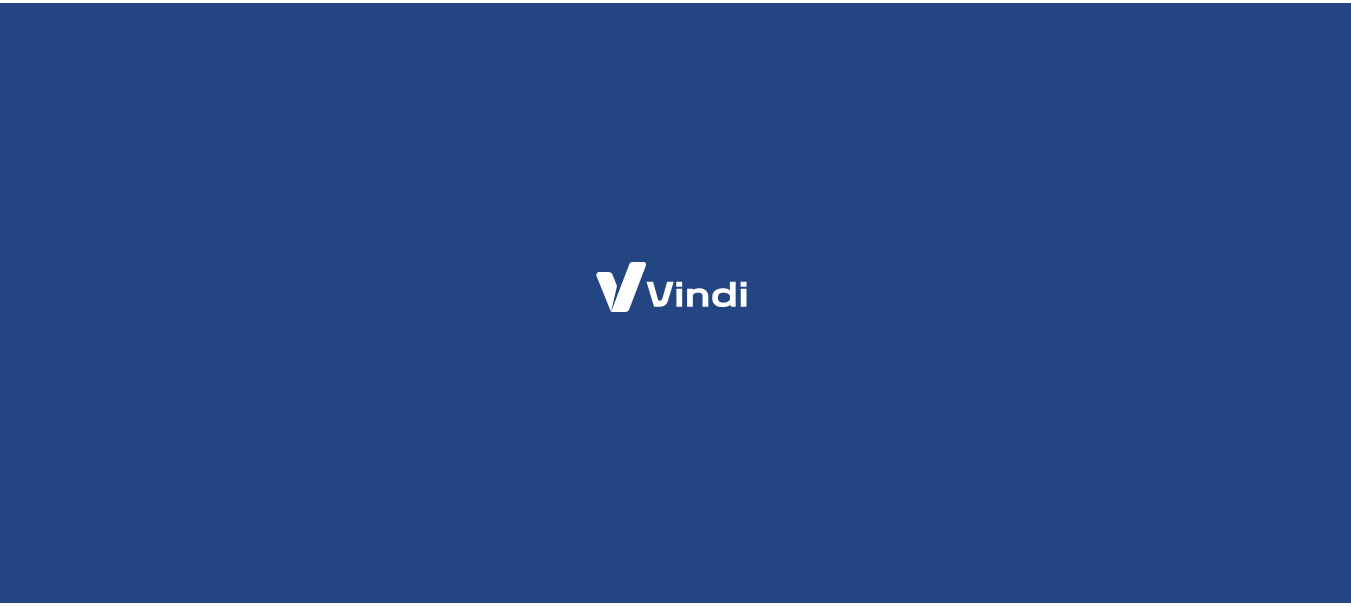 scroll, scrollTop: 0, scrollLeft: 0, axis: both 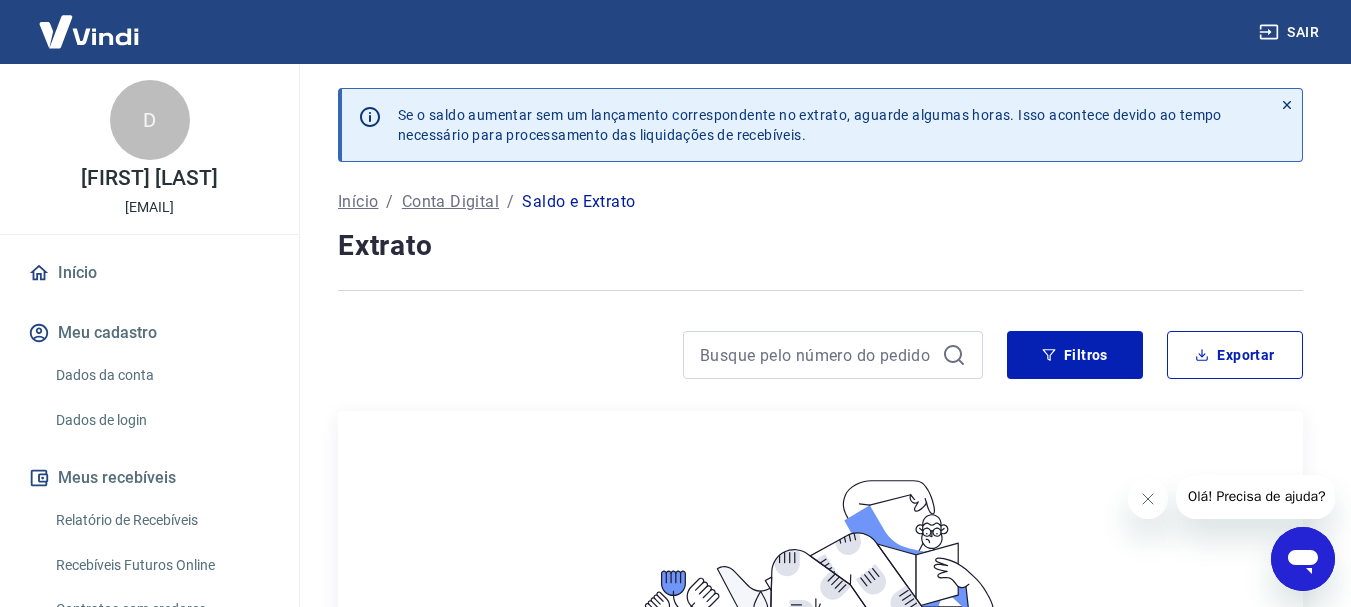 click on "Início" at bounding box center (149, 273) 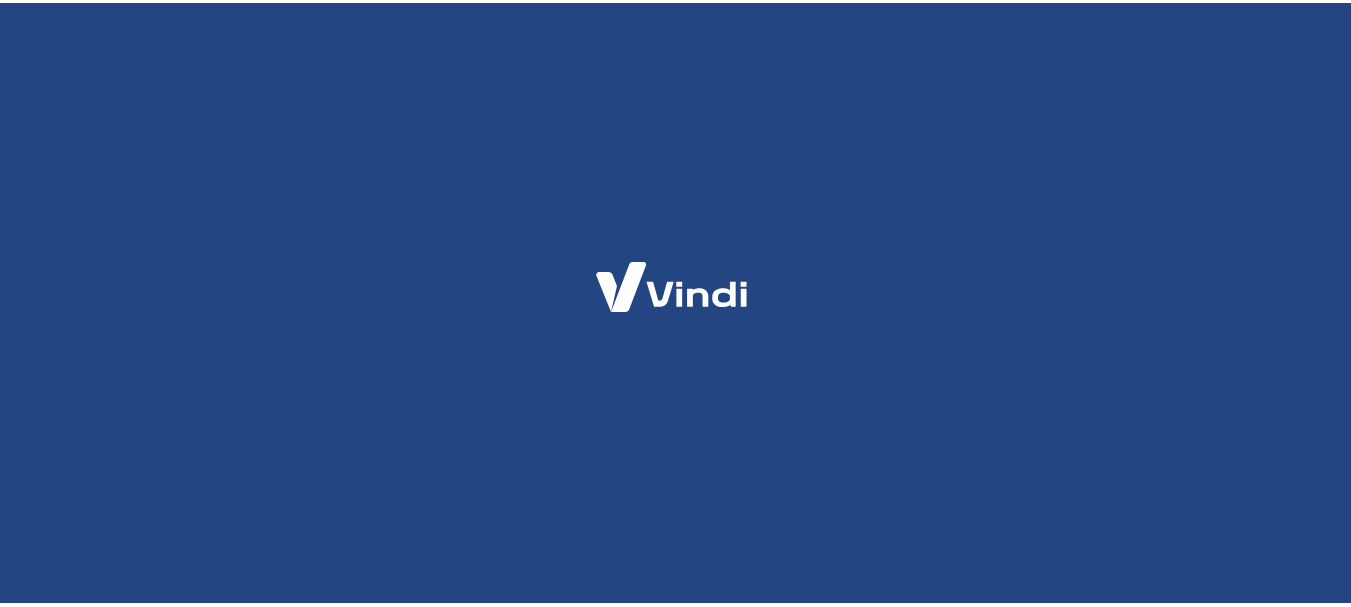 scroll, scrollTop: 0, scrollLeft: 0, axis: both 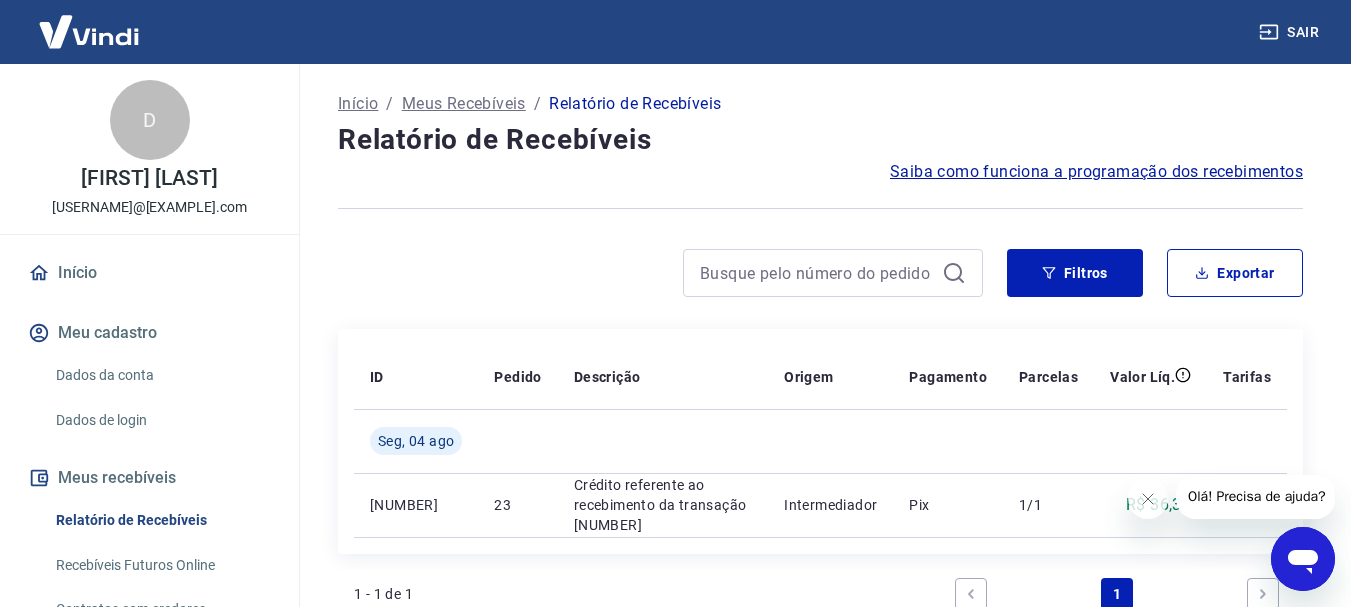 click on "Saiba como funciona a programação dos recebimentos" at bounding box center (1096, 172) 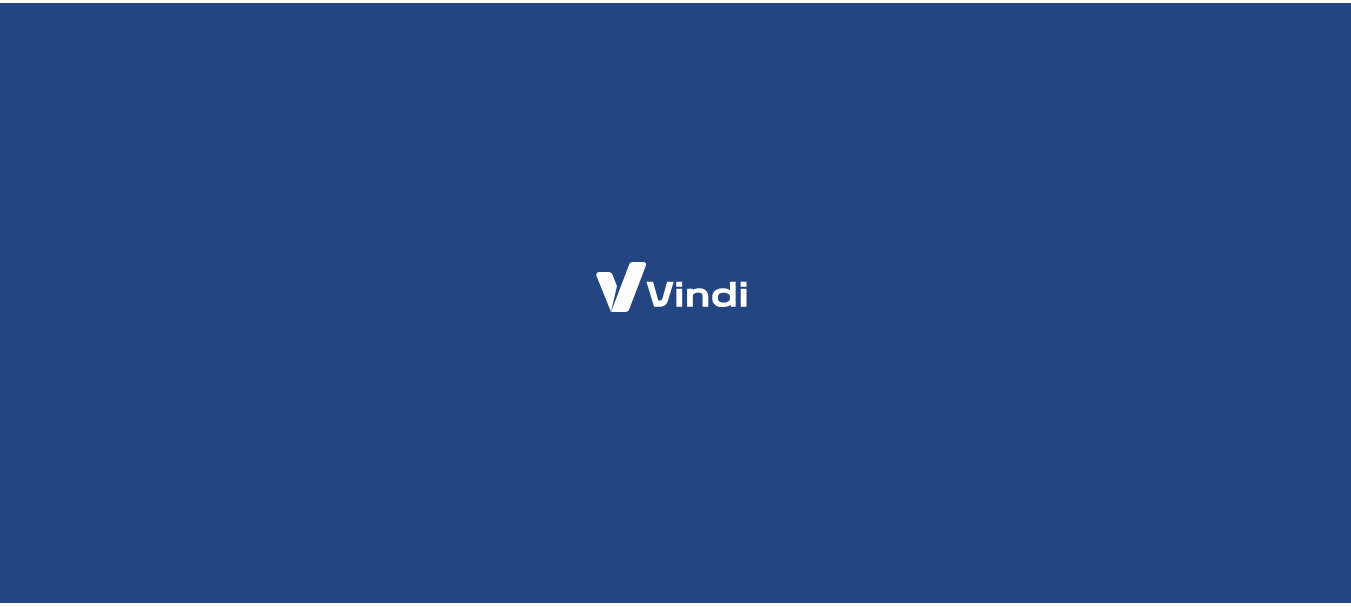 scroll, scrollTop: 0, scrollLeft: 0, axis: both 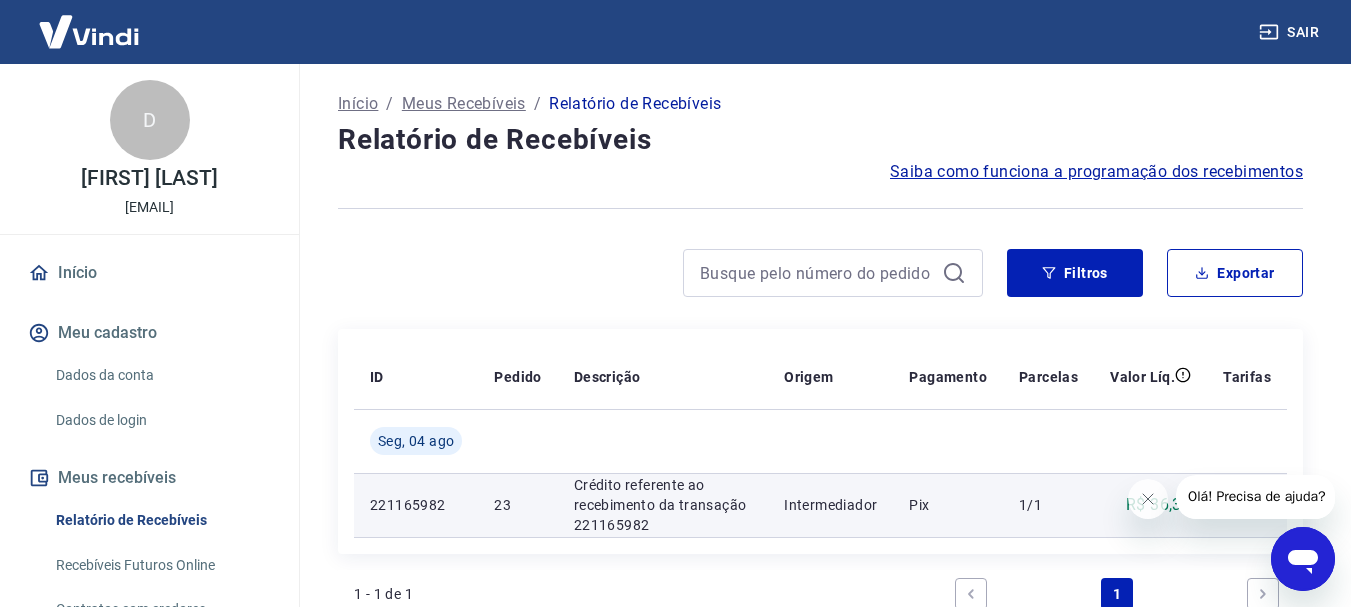 click on "221165982" at bounding box center [416, 505] 